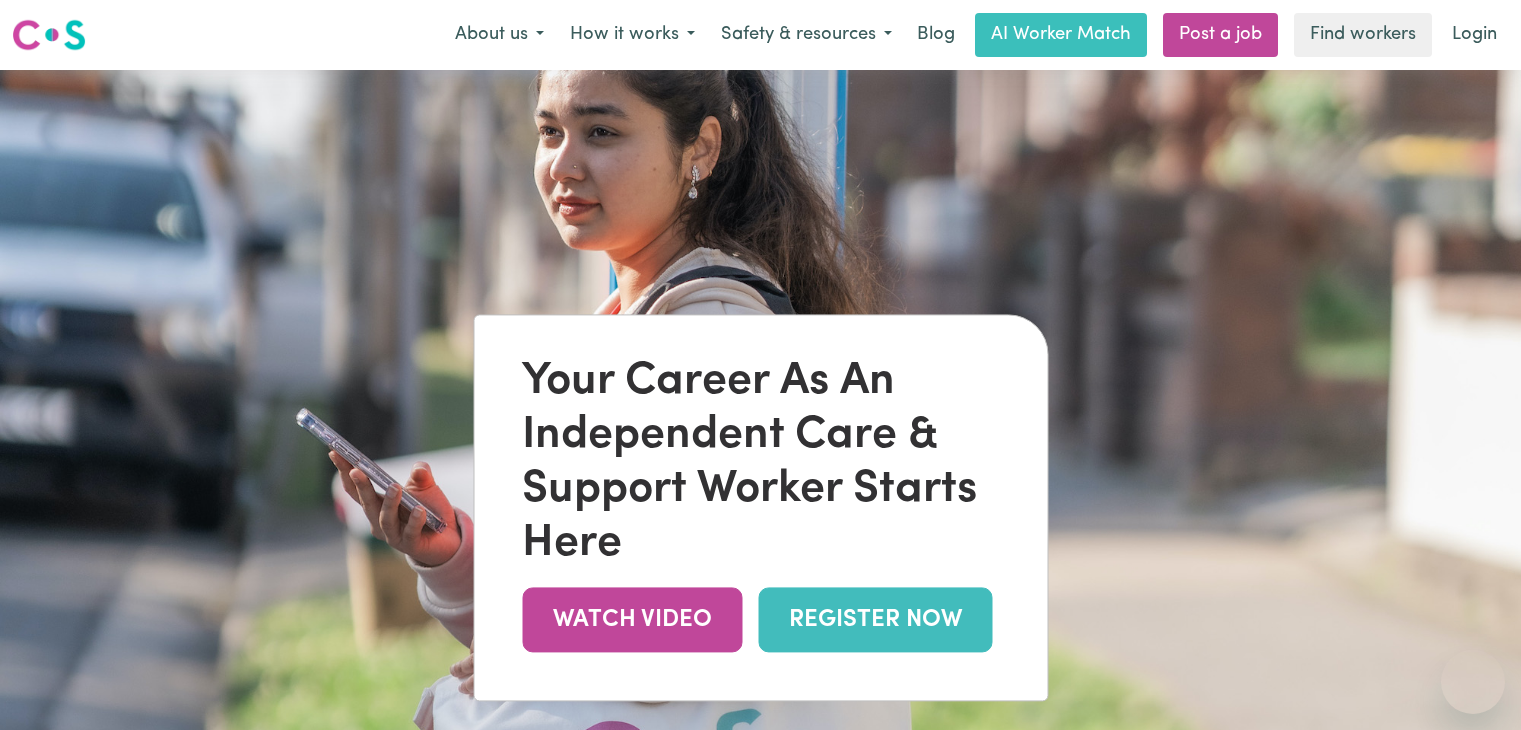 scroll, scrollTop: 0, scrollLeft: 0, axis: both 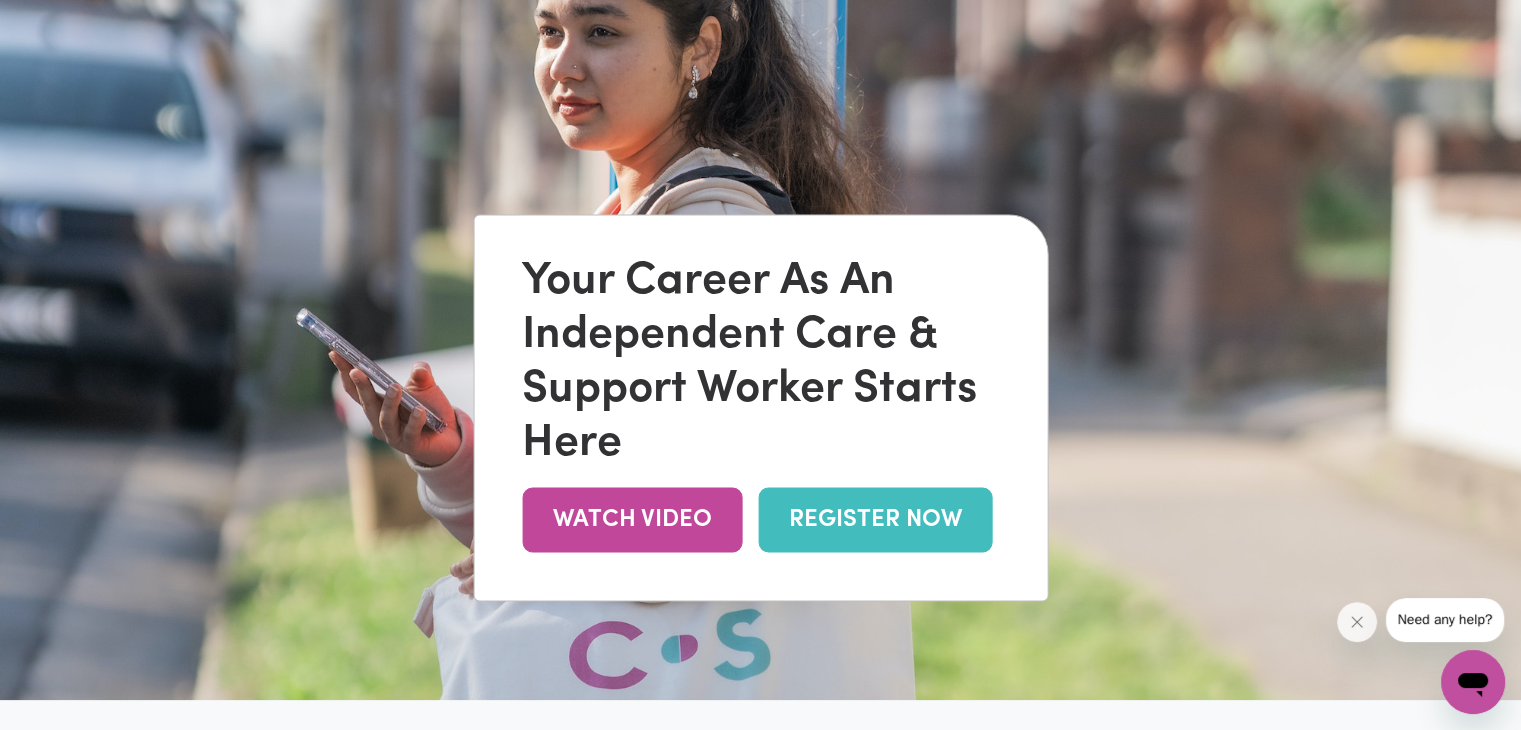 click on "REGISTER NOW" at bounding box center (875, 519) 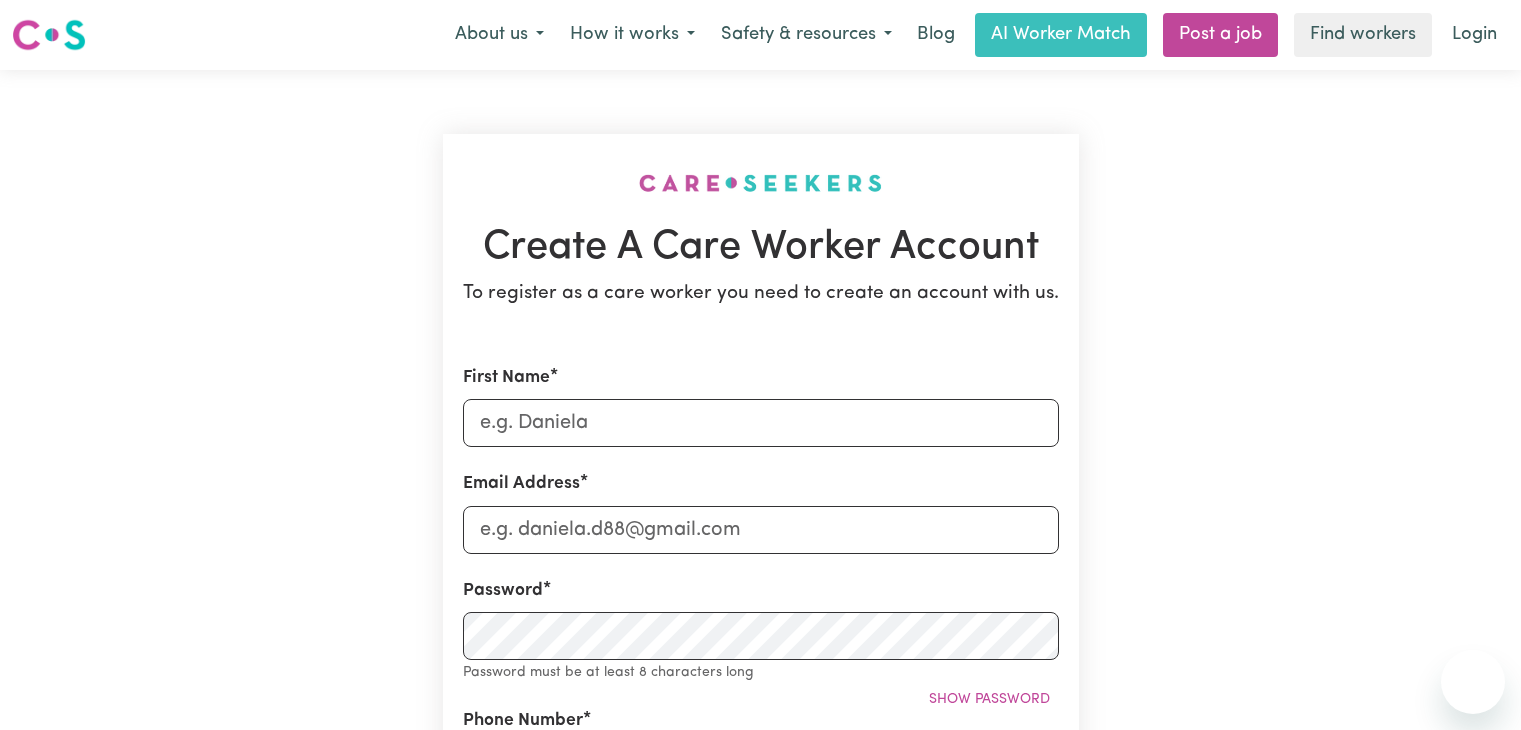 scroll, scrollTop: 0, scrollLeft: 0, axis: both 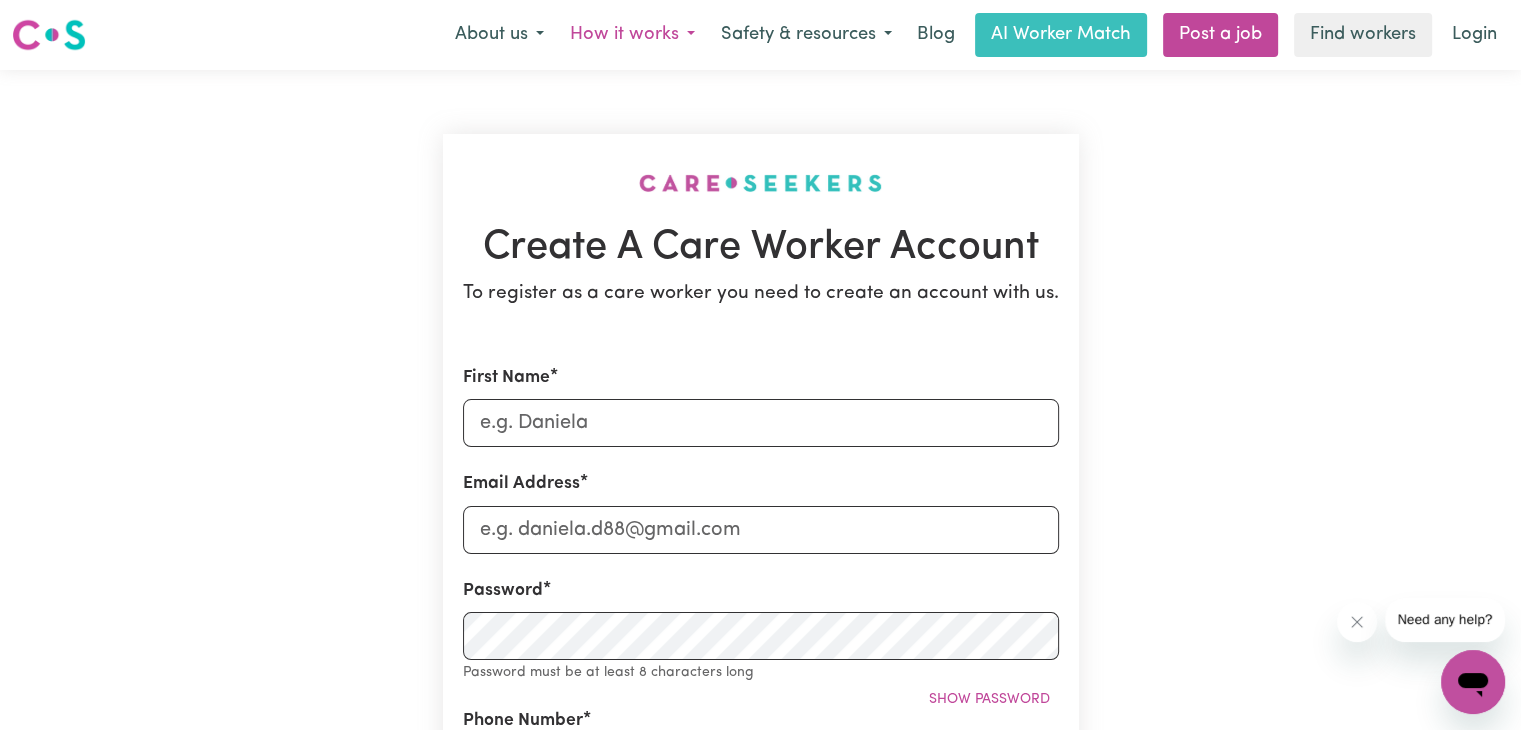click on "How it works" at bounding box center [632, 35] 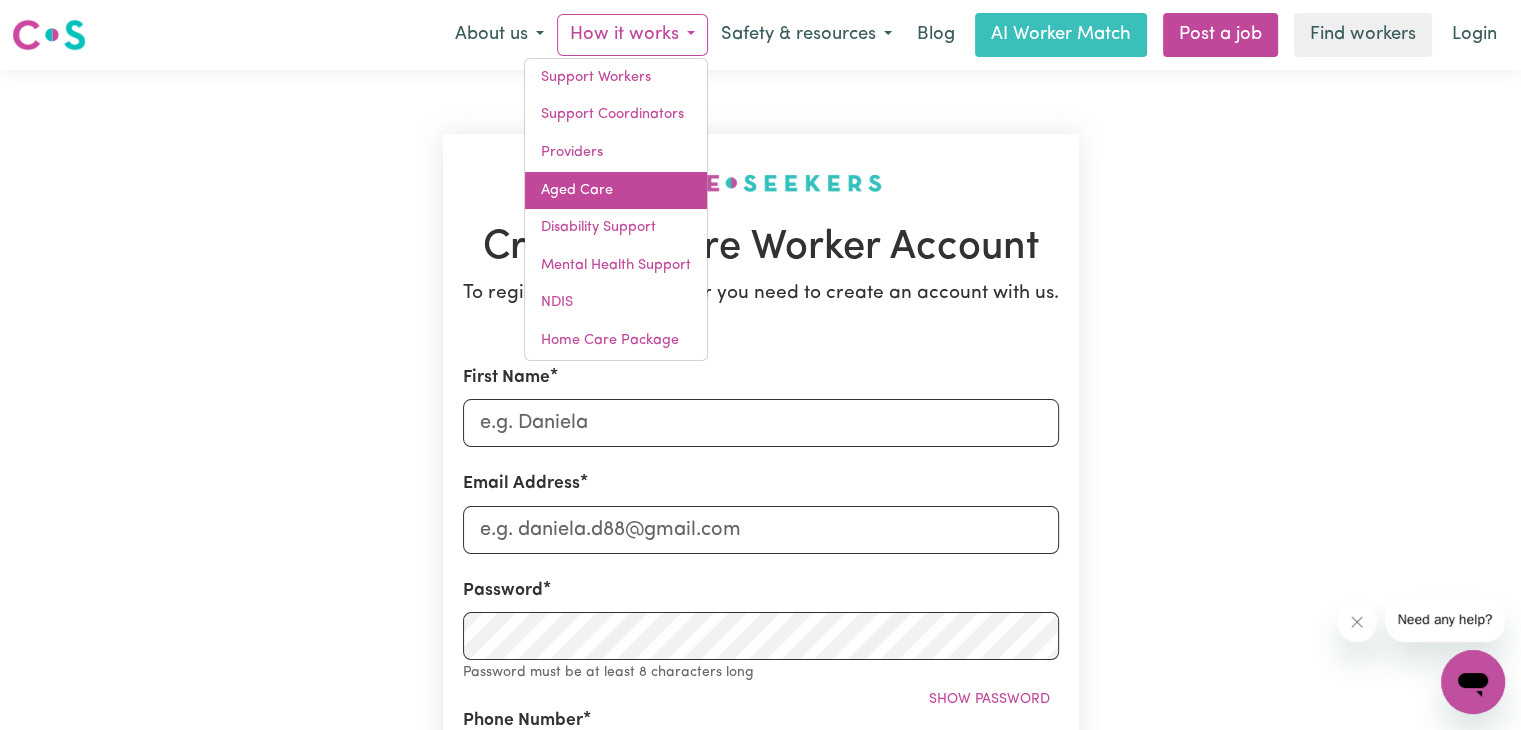 click on "Aged Care" at bounding box center (616, 191) 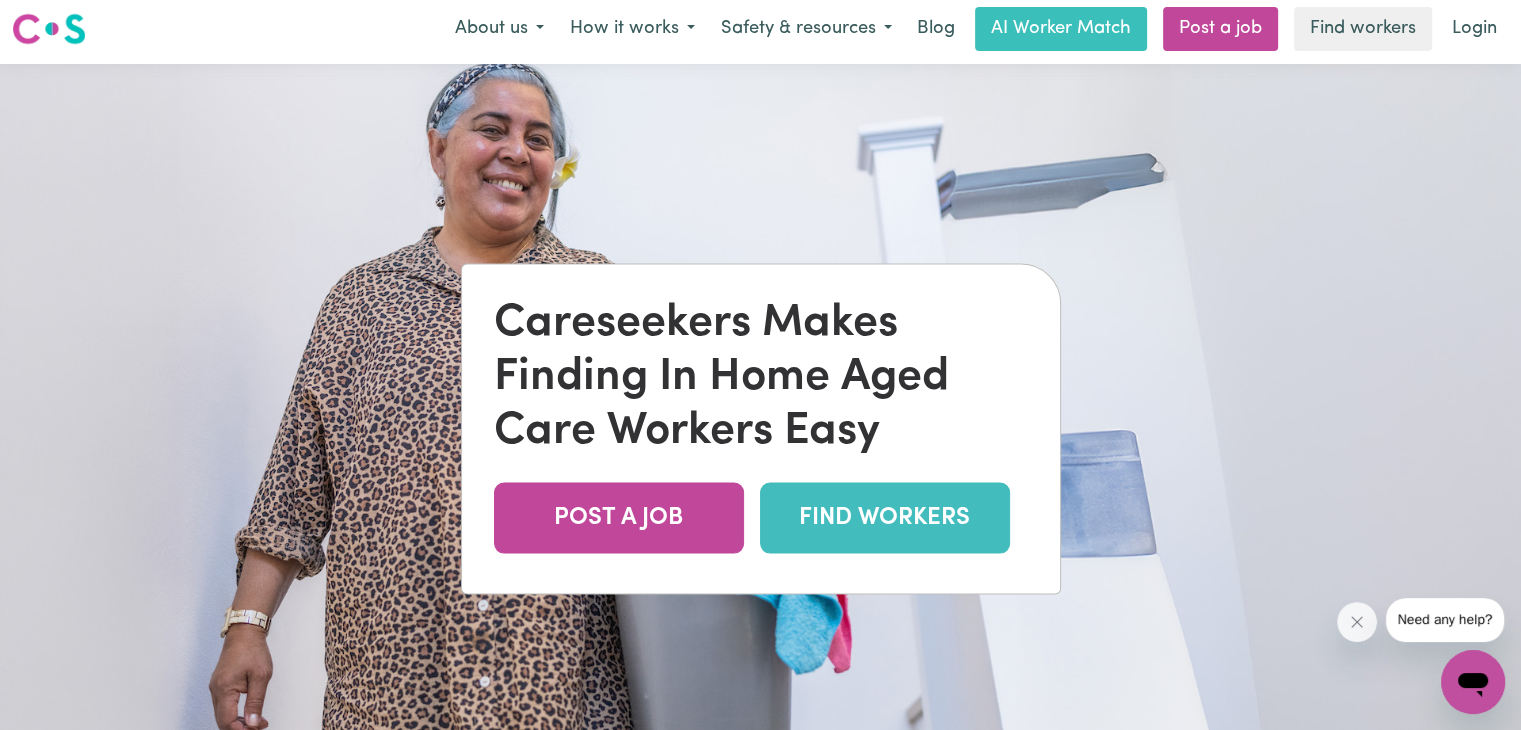 scroll, scrollTop: 0, scrollLeft: 0, axis: both 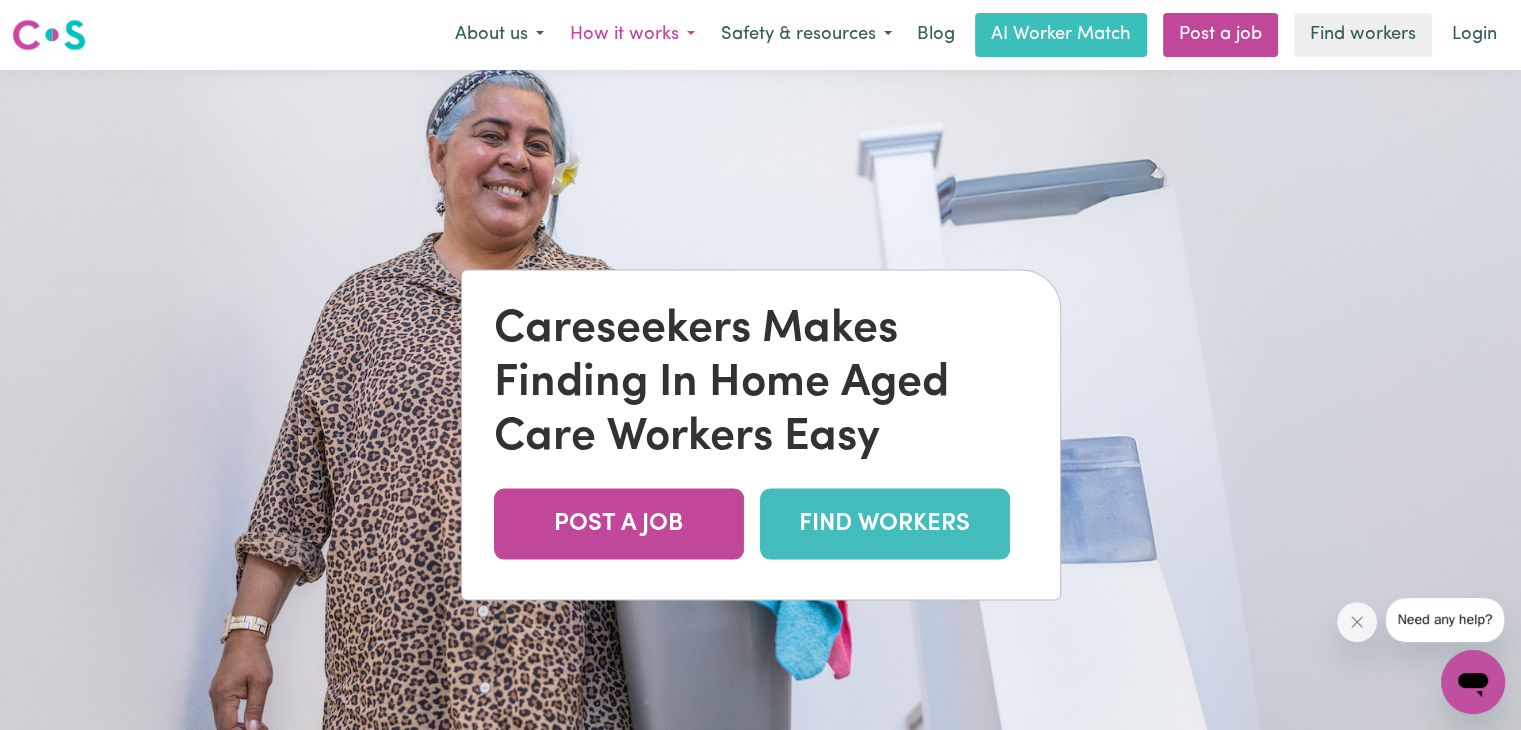click on "How it works" at bounding box center [632, 35] 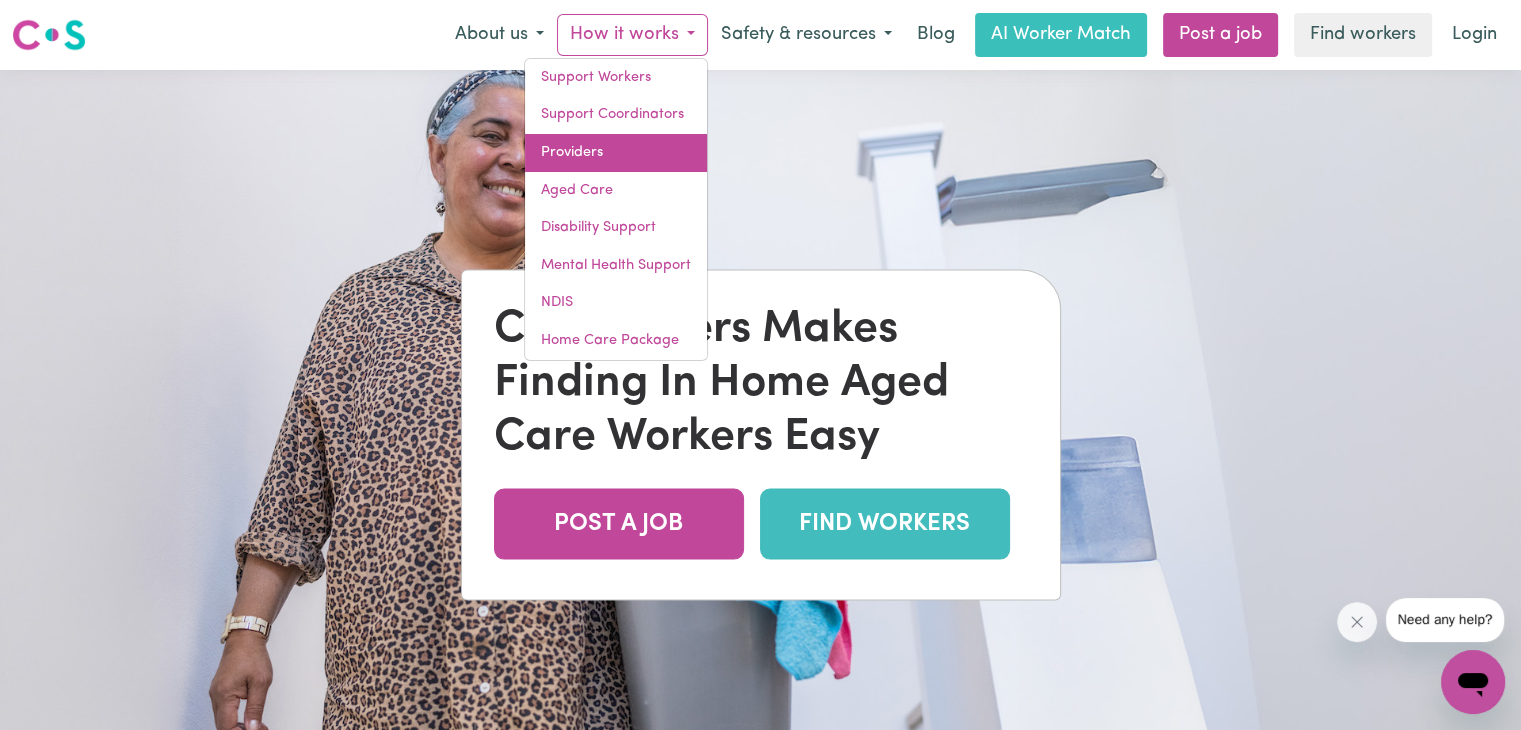 click on "Providers" at bounding box center (616, 153) 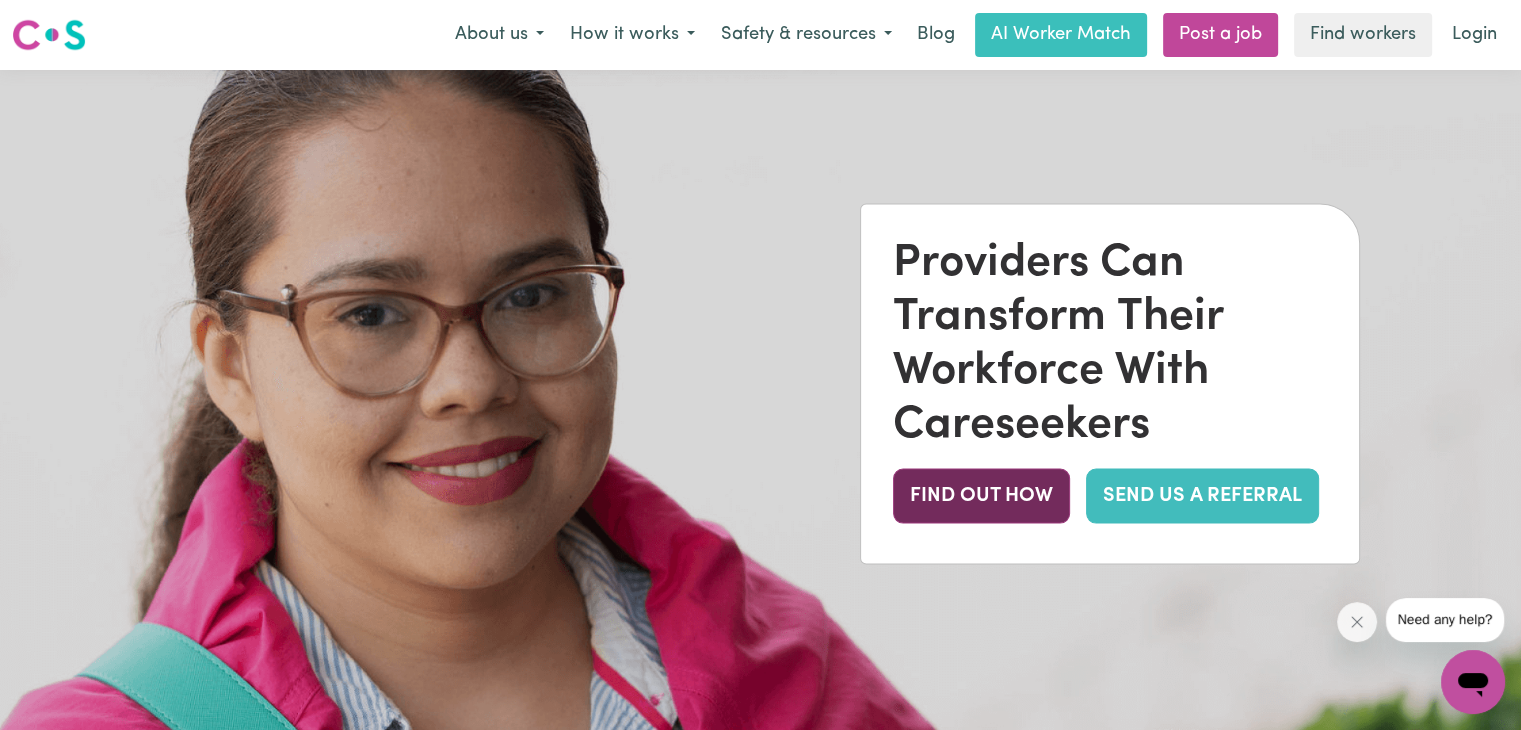 click on "FIND OUT HOW" at bounding box center (981, 495) 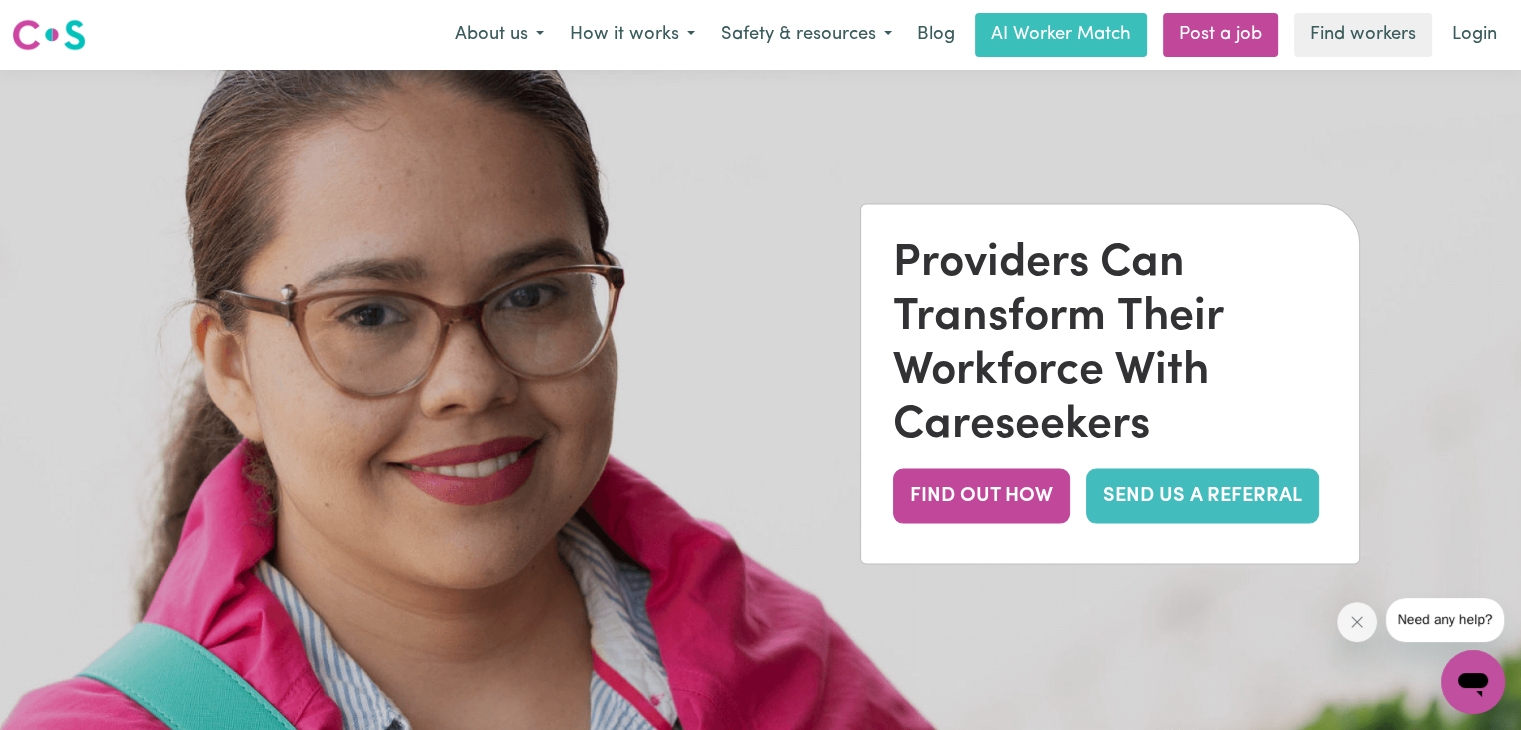 scroll, scrollTop: 0, scrollLeft: 0, axis: both 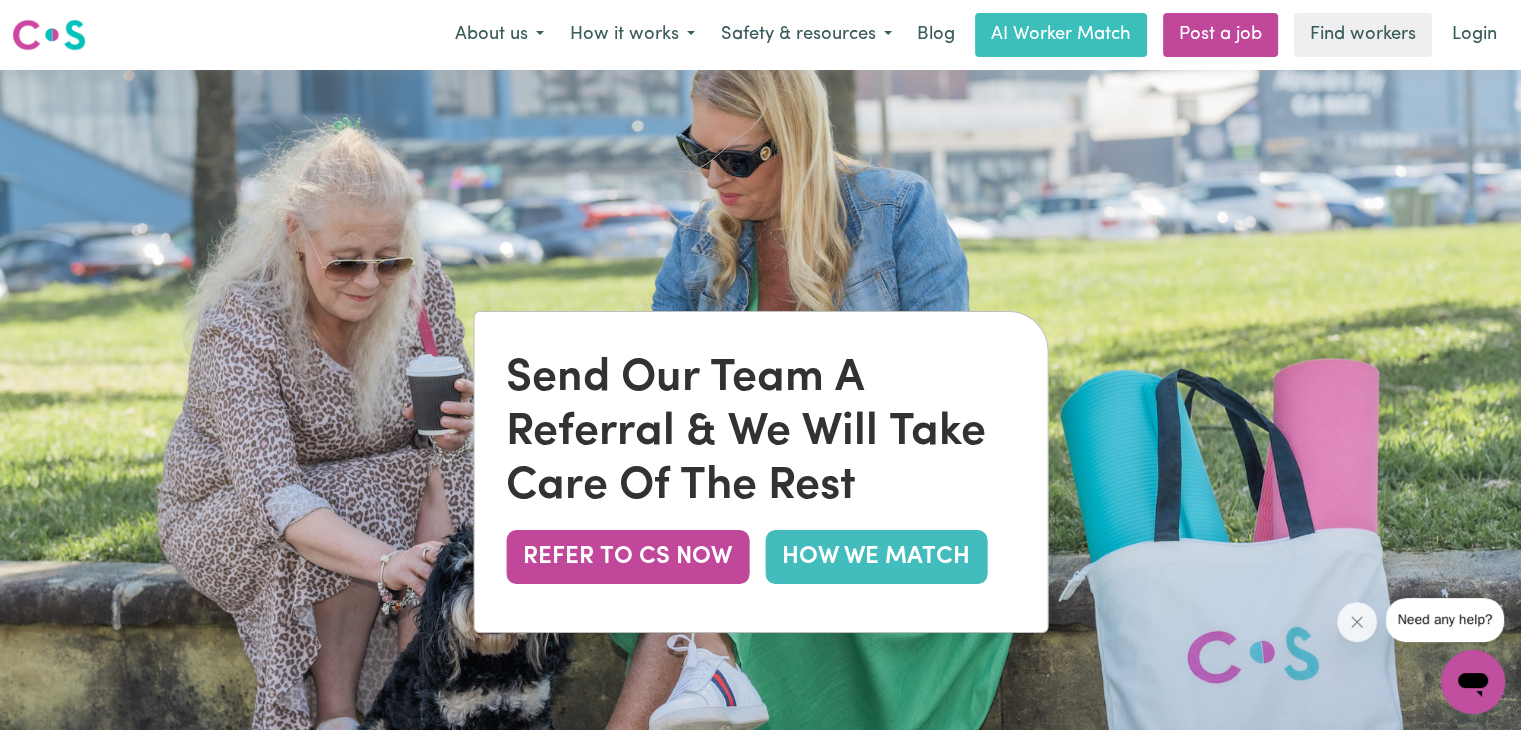 click on "HOW WE MATCH" at bounding box center (876, 557) 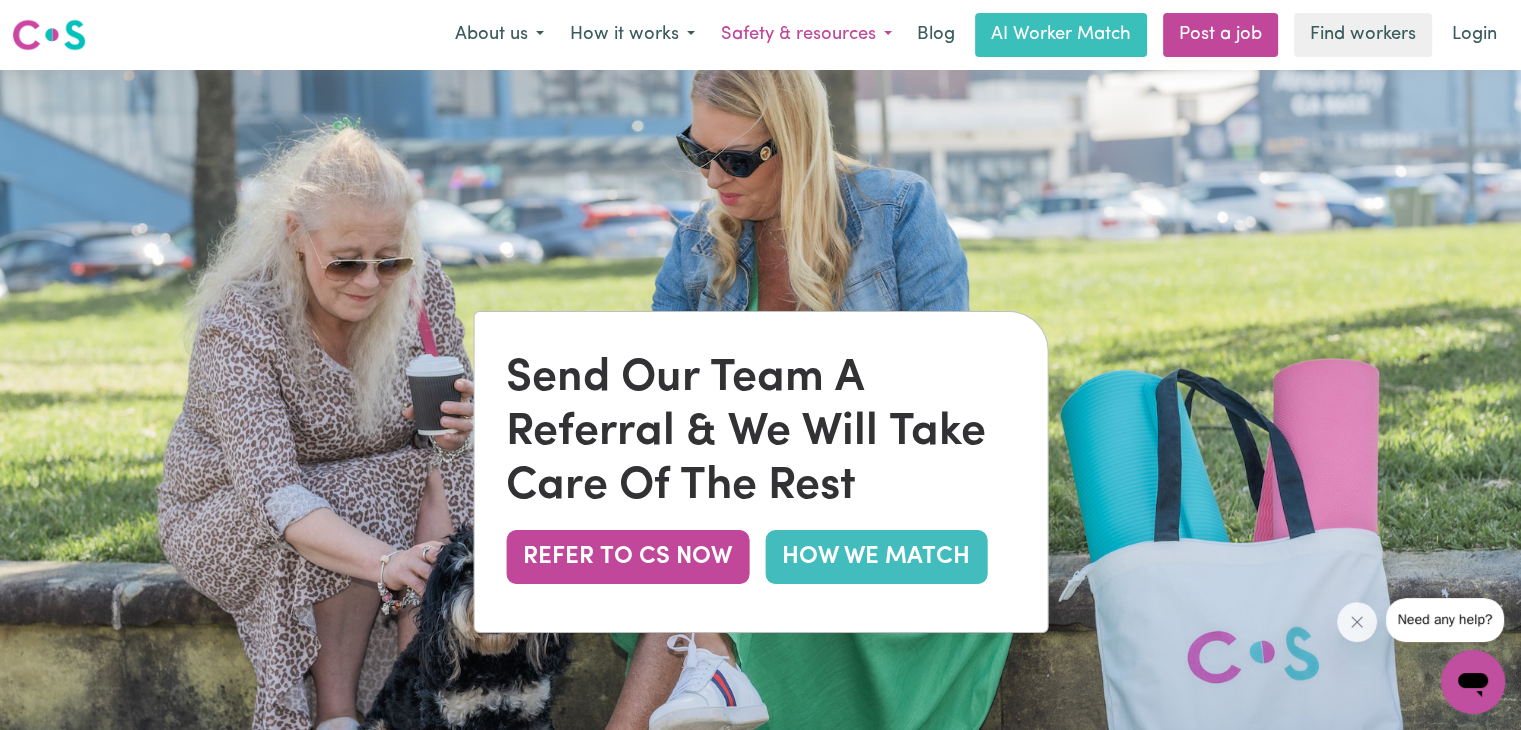 click on "Safety & resources" at bounding box center (806, 35) 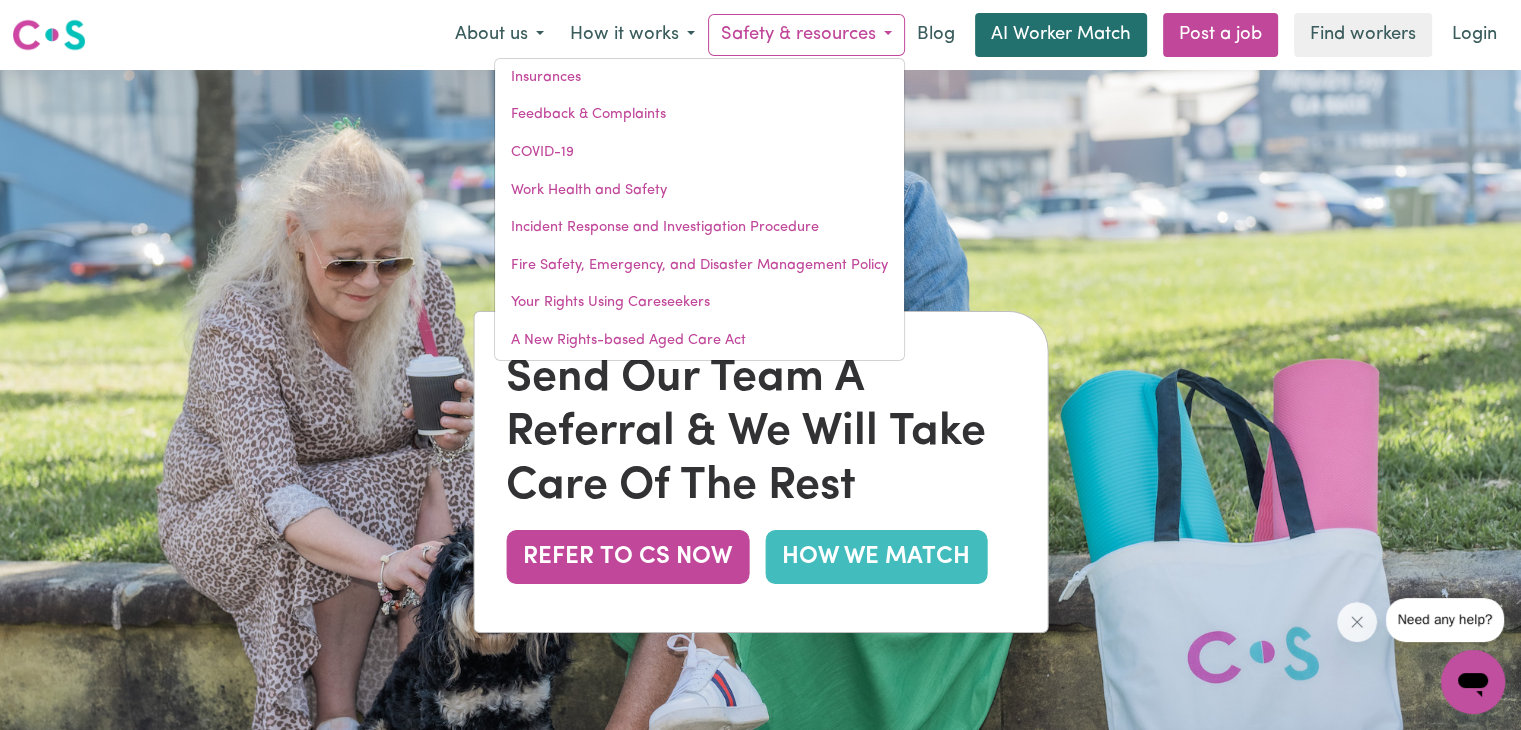 click on "AI Worker Match" at bounding box center [1061, 35] 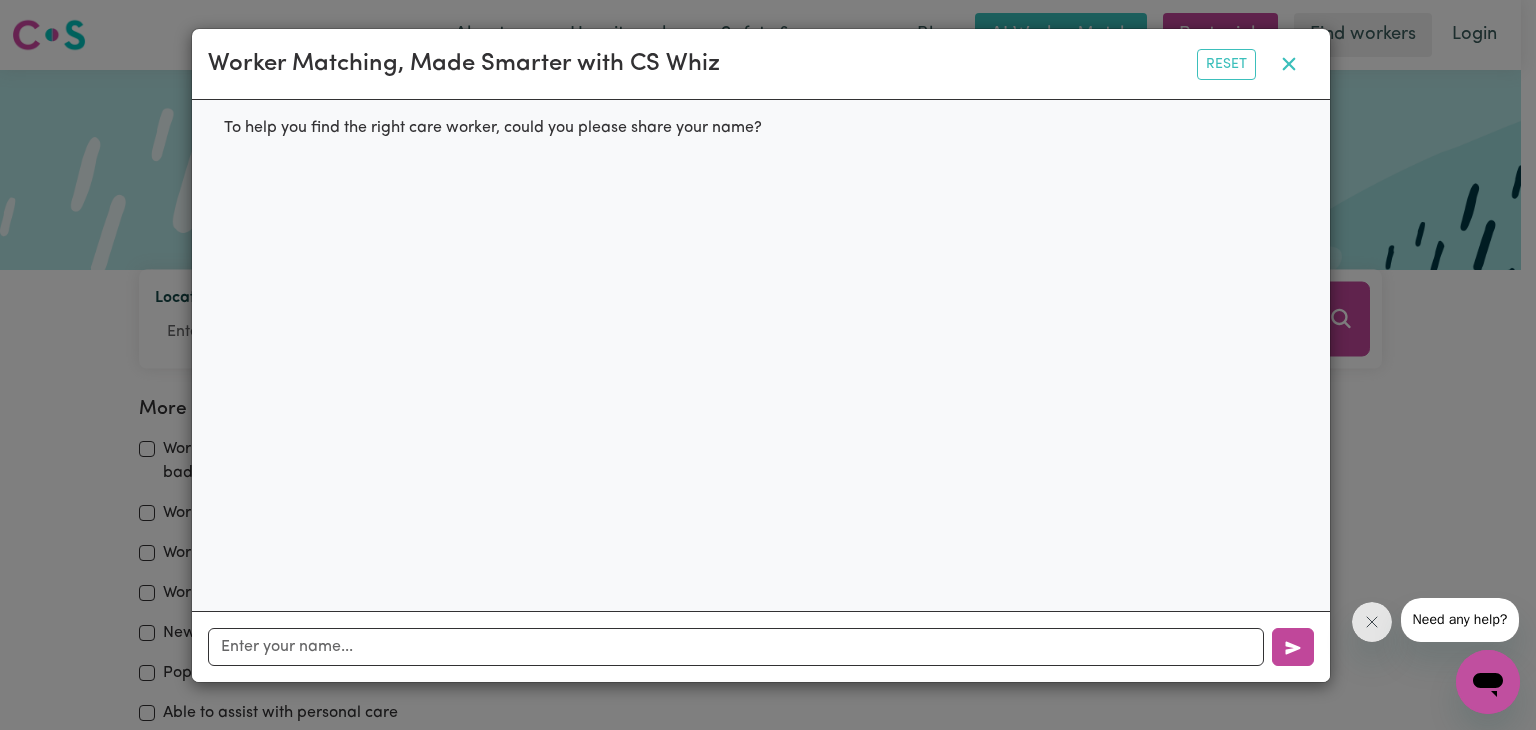 click 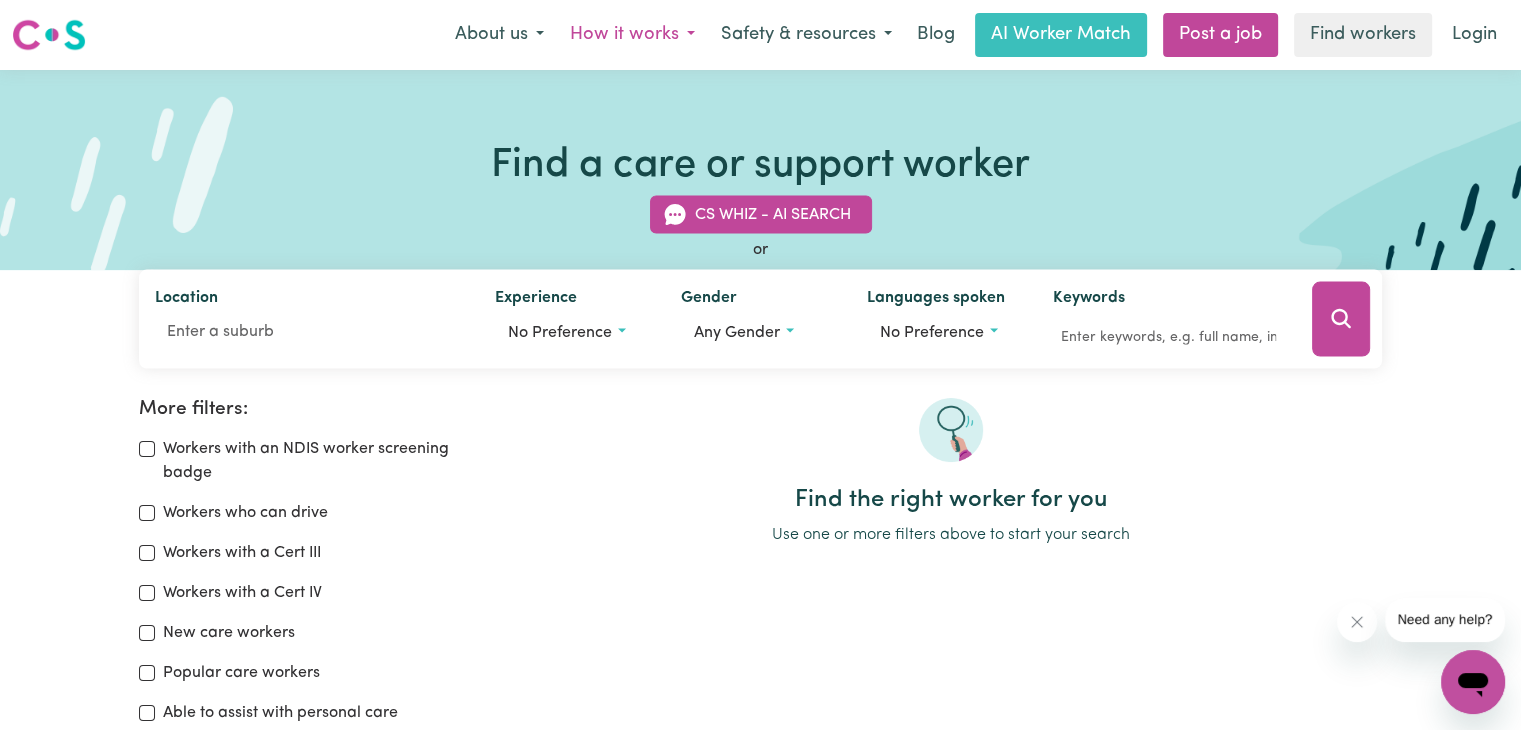 click on "How it works" at bounding box center (632, 35) 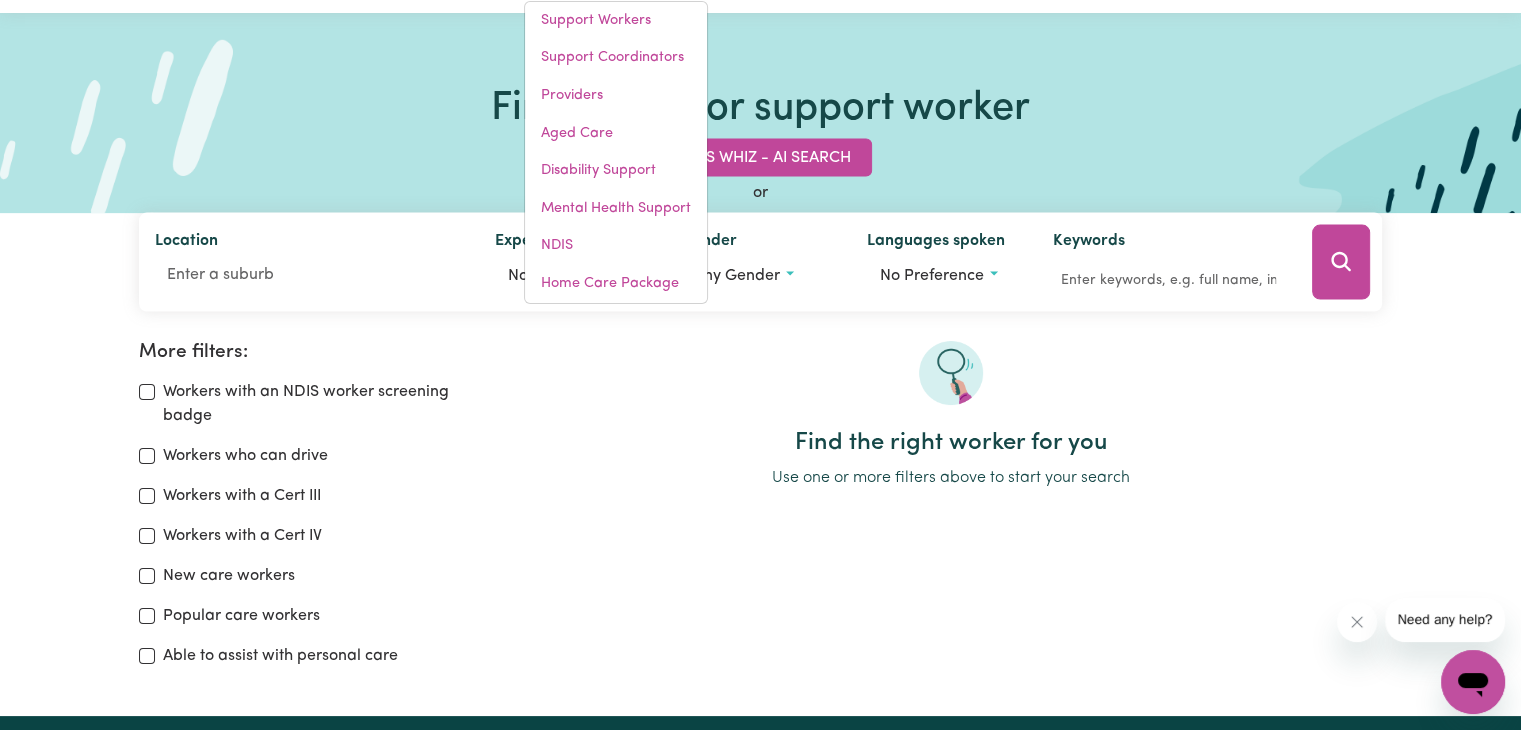 scroll, scrollTop: 0, scrollLeft: 0, axis: both 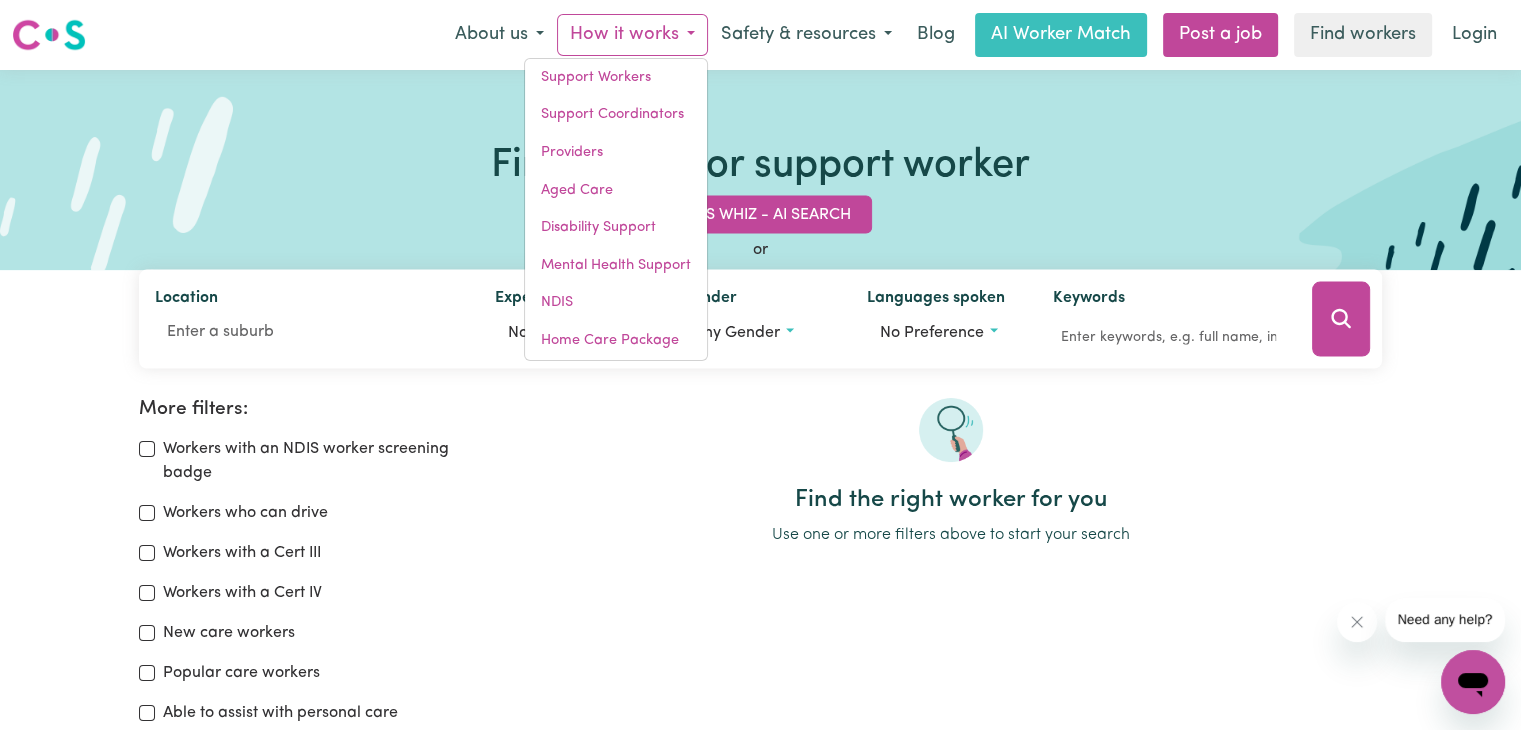 click on "CS Whiz - AI Search or Location Experience No preference Gender Any gender Languages spoken No preference Keywords" at bounding box center [761, 270] 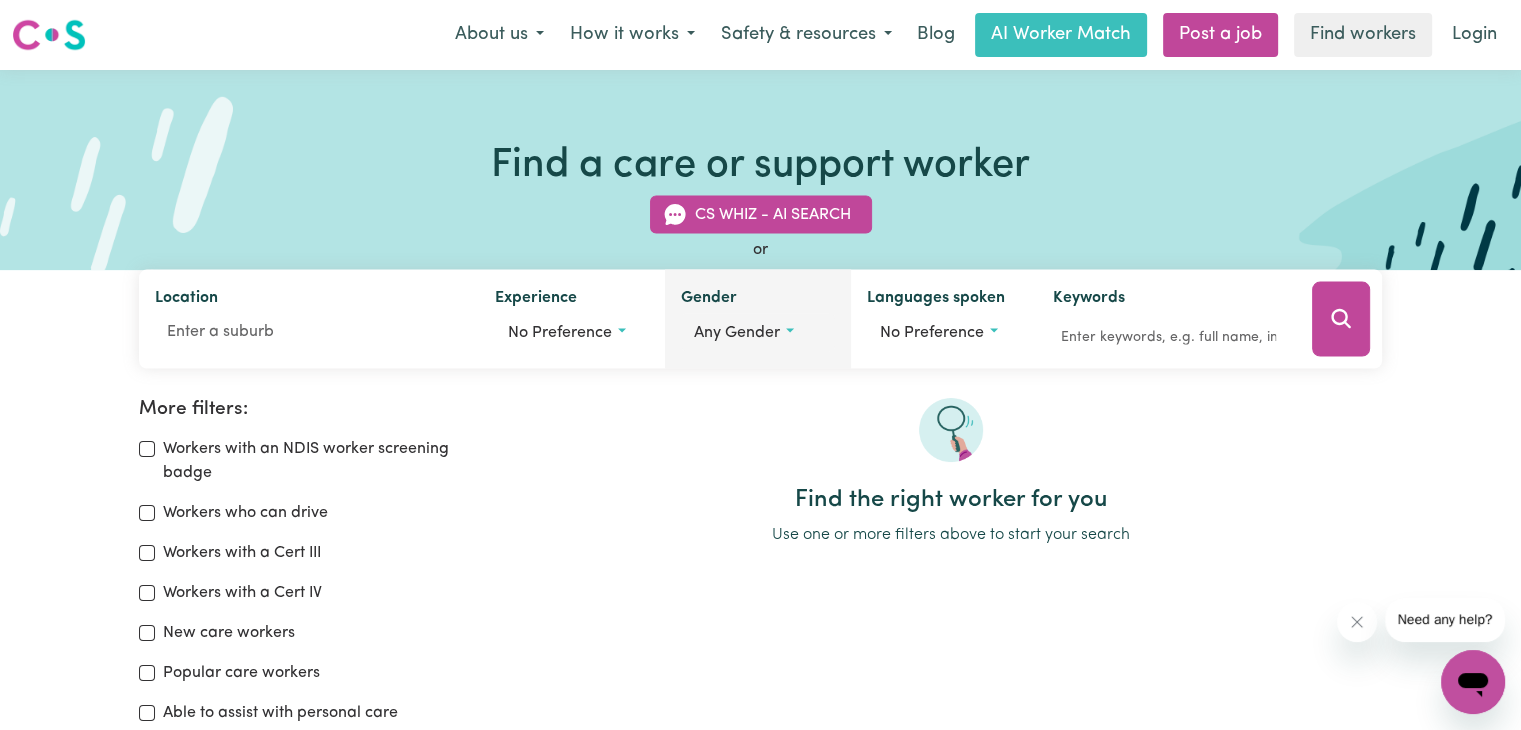 click on "Any gender" at bounding box center [737, 333] 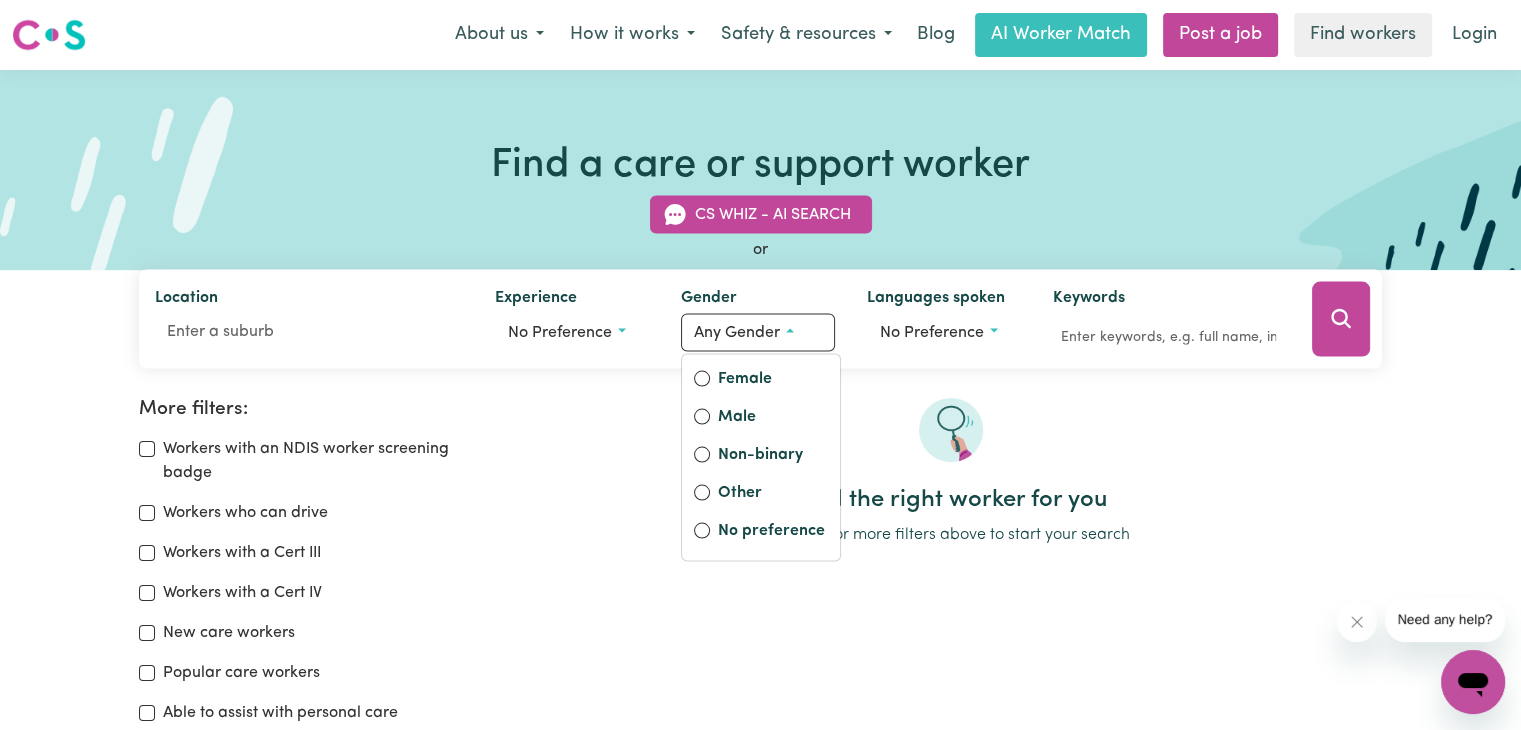 click at bounding box center (950, 442) 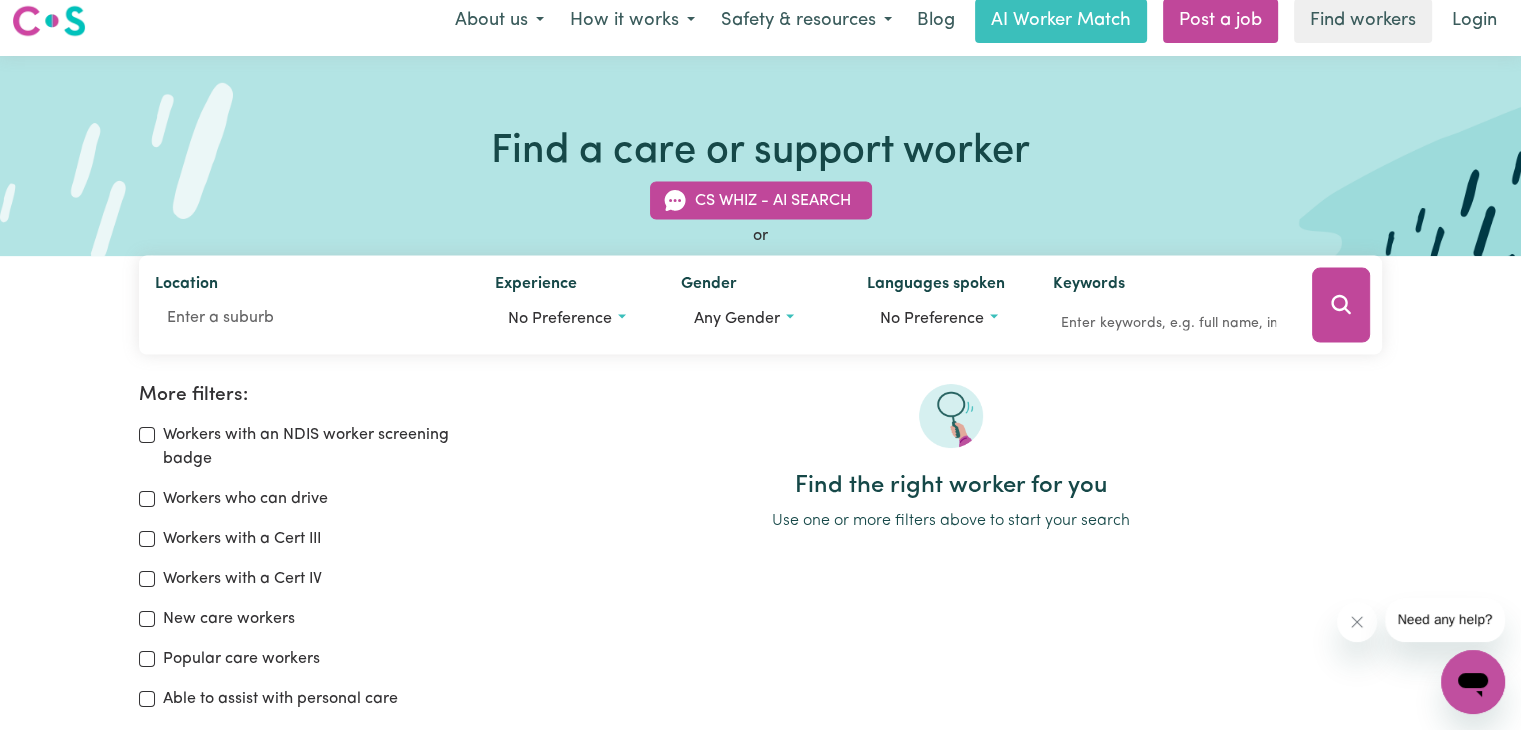 scroll, scrollTop: 0, scrollLeft: 0, axis: both 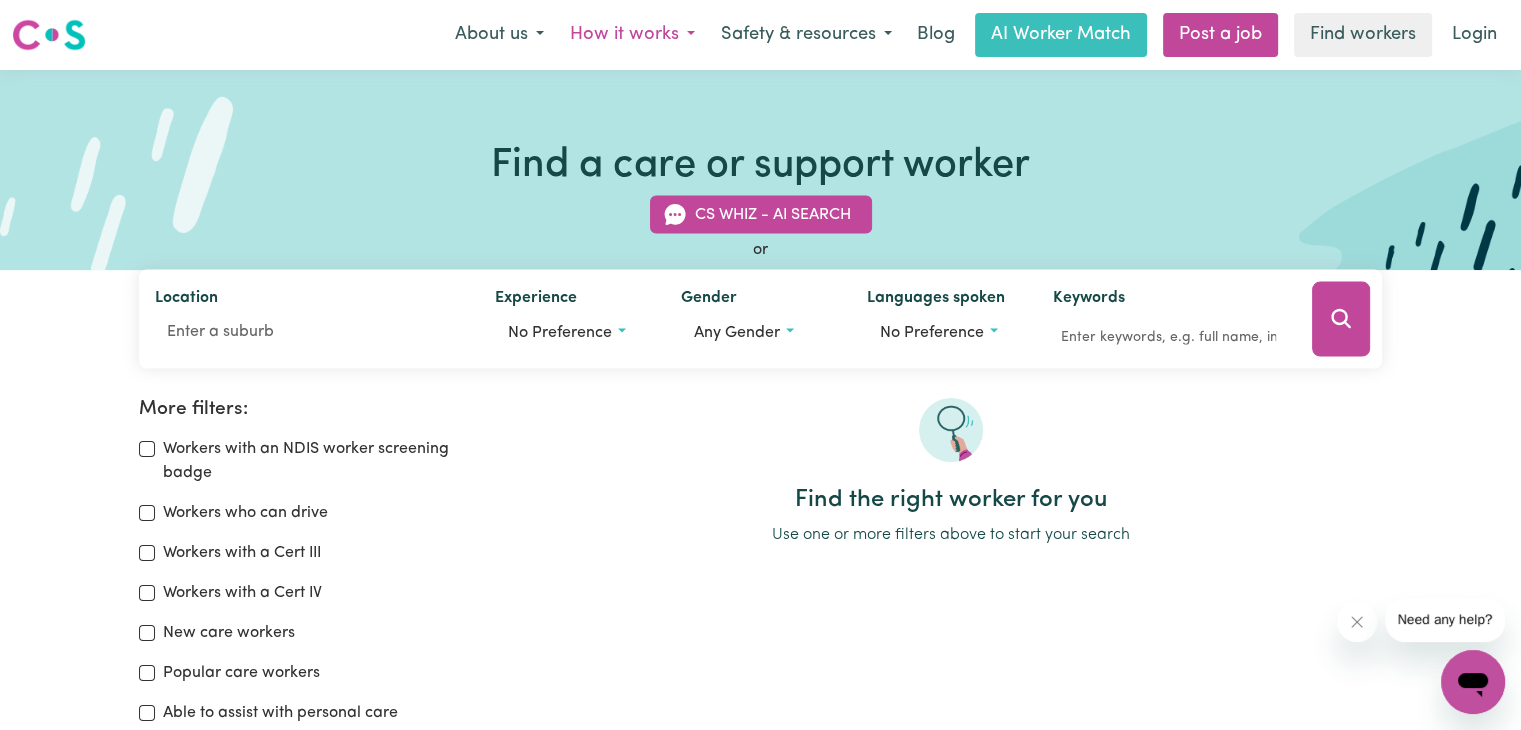 click on "How it works" at bounding box center [632, 35] 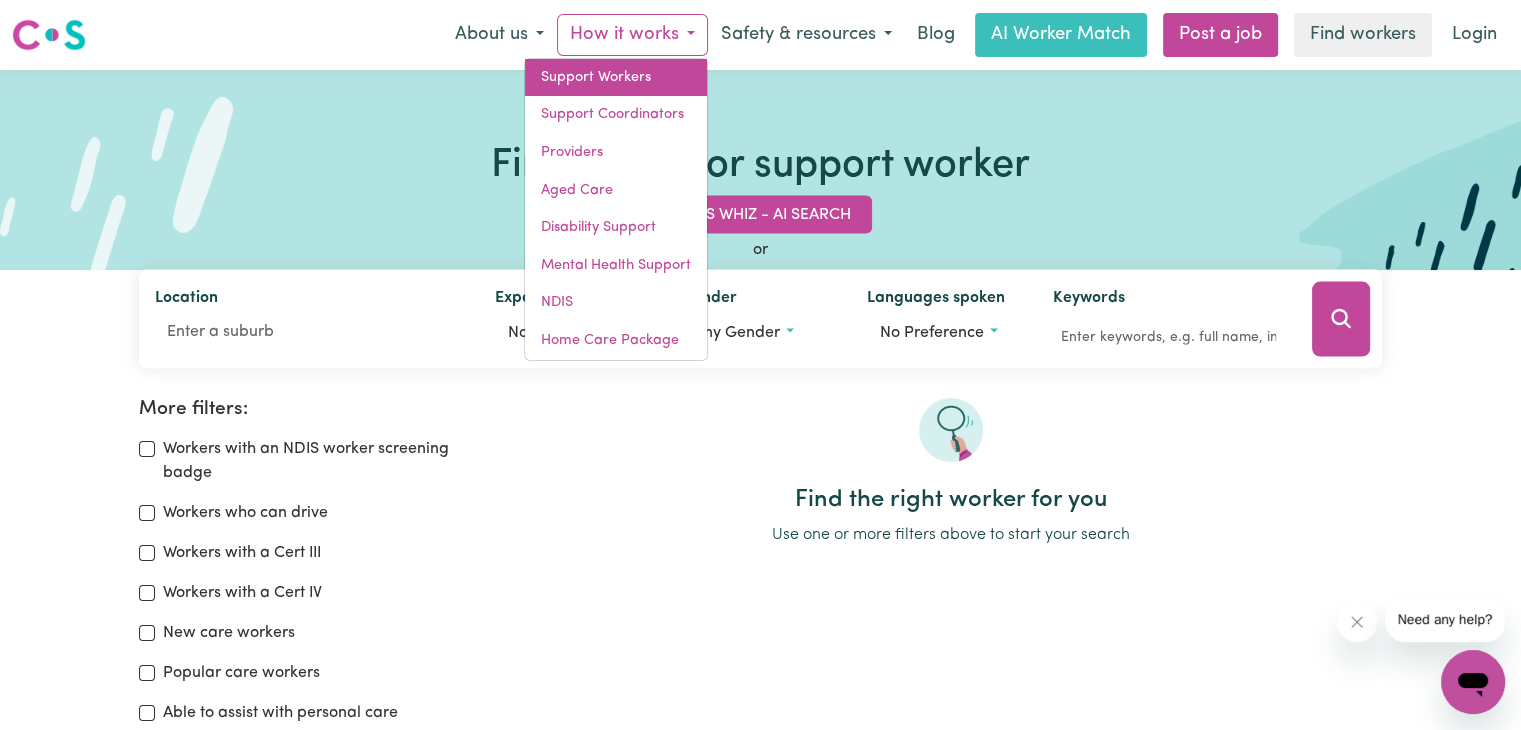 click on "Support Workers" at bounding box center (616, 78) 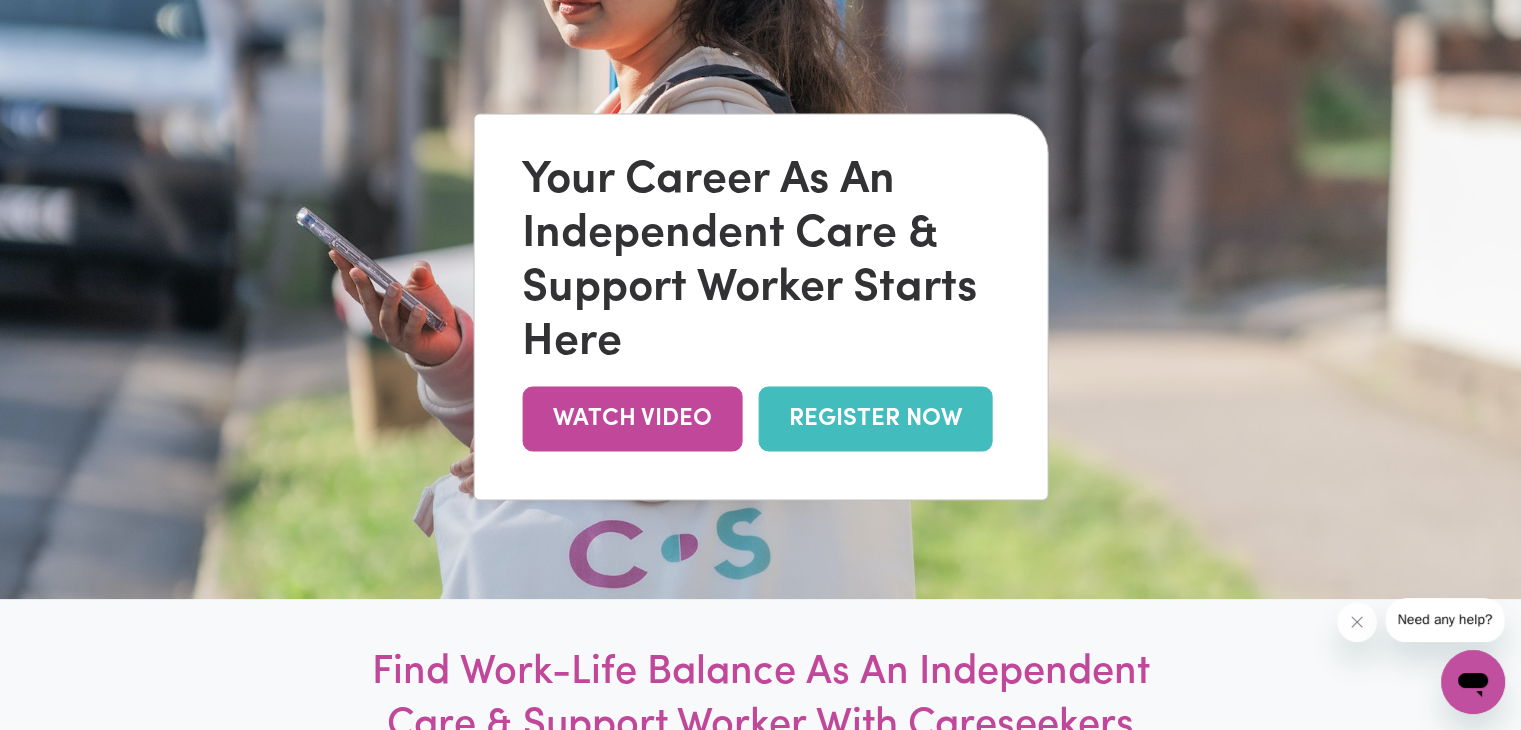 scroll, scrollTop: 200, scrollLeft: 0, axis: vertical 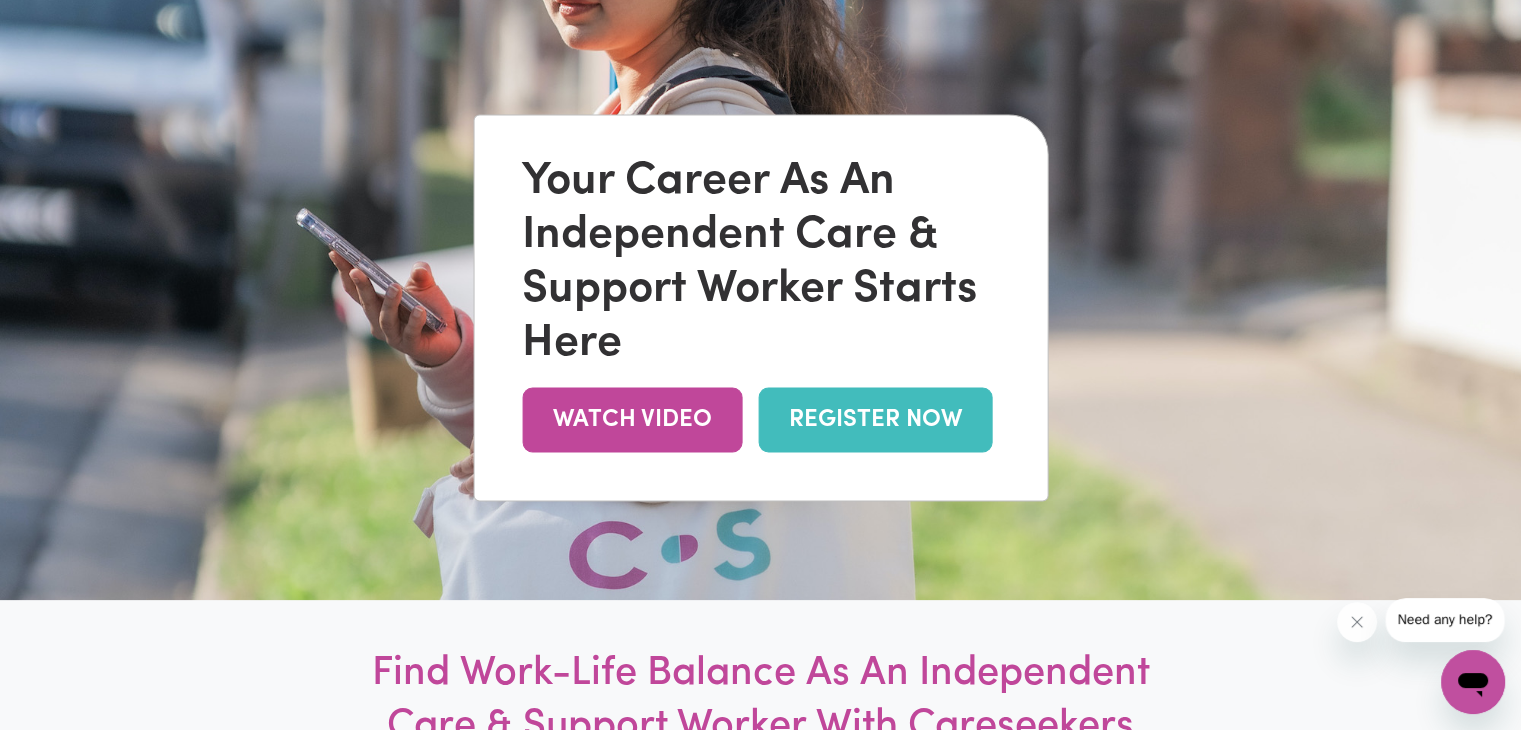 click on "REGISTER NOW" at bounding box center [875, 419] 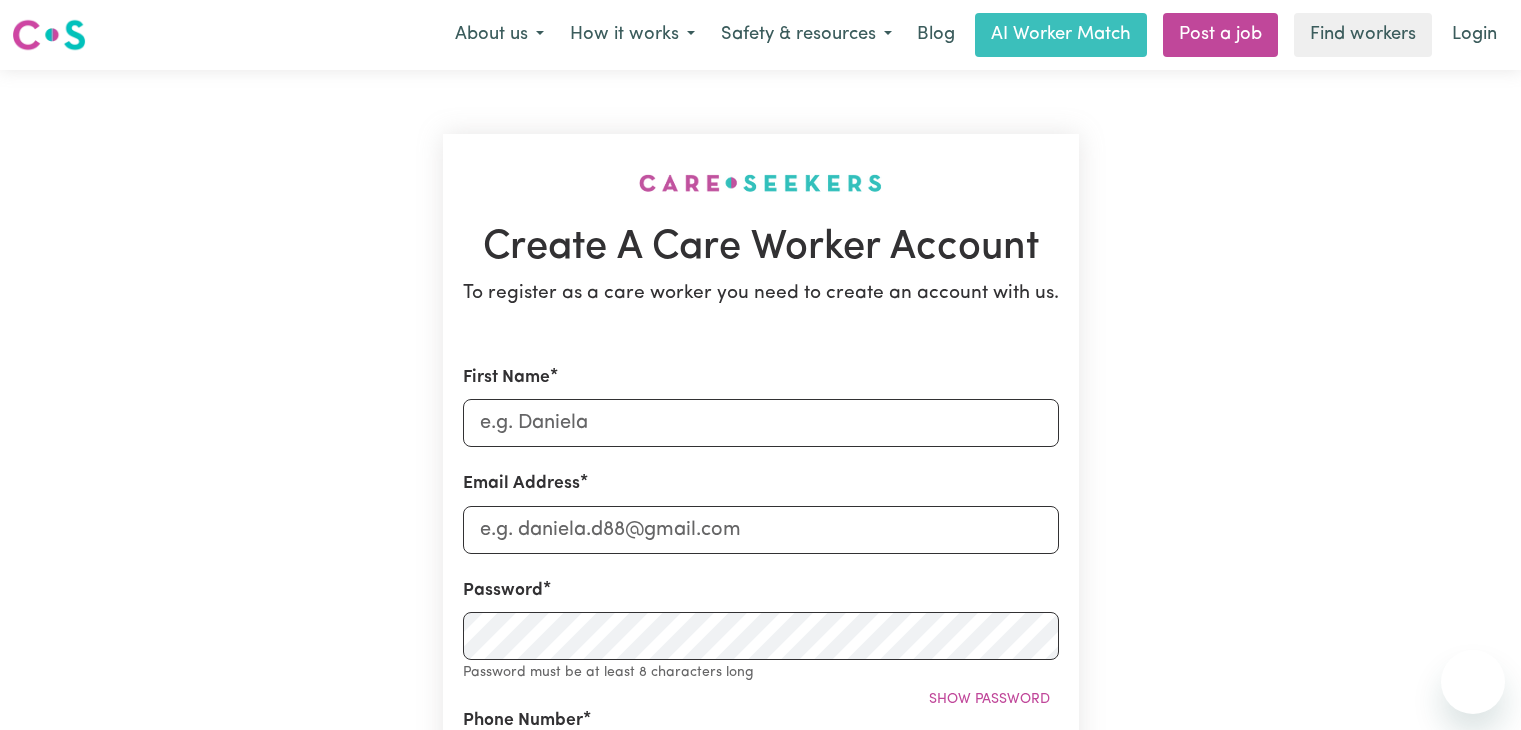 scroll, scrollTop: 0, scrollLeft: 0, axis: both 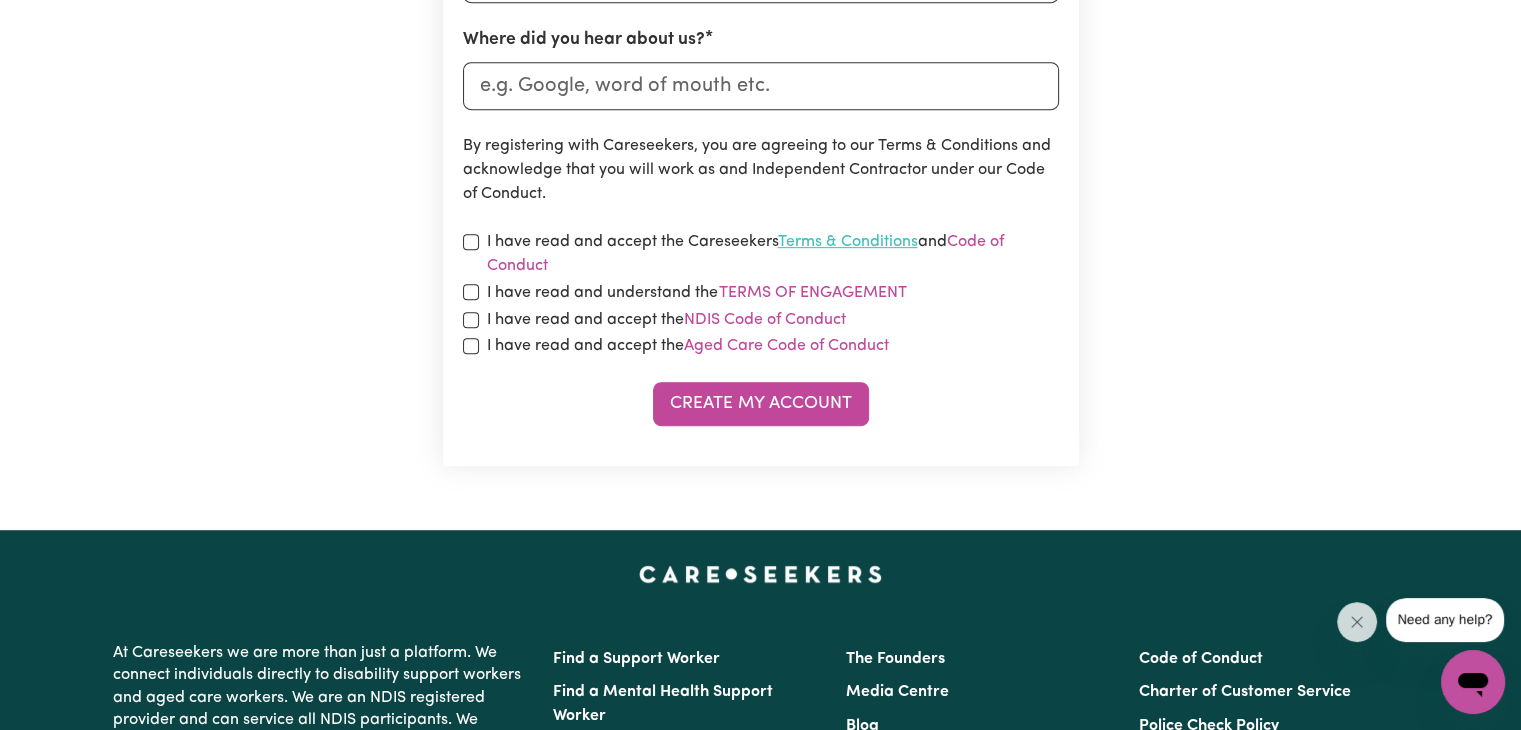 click on "Terms & Conditions" at bounding box center [848, 242] 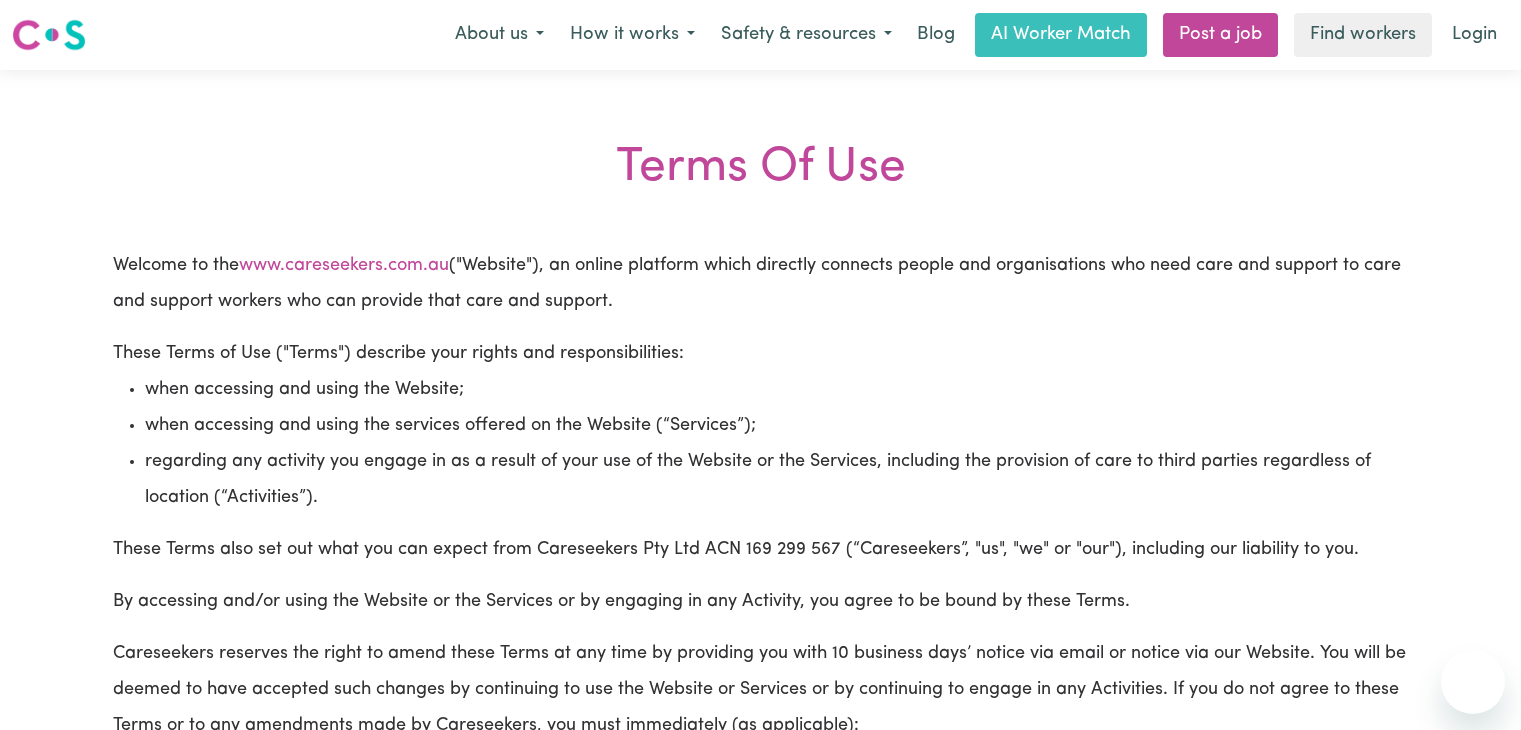 scroll, scrollTop: 0, scrollLeft: 0, axis: both 